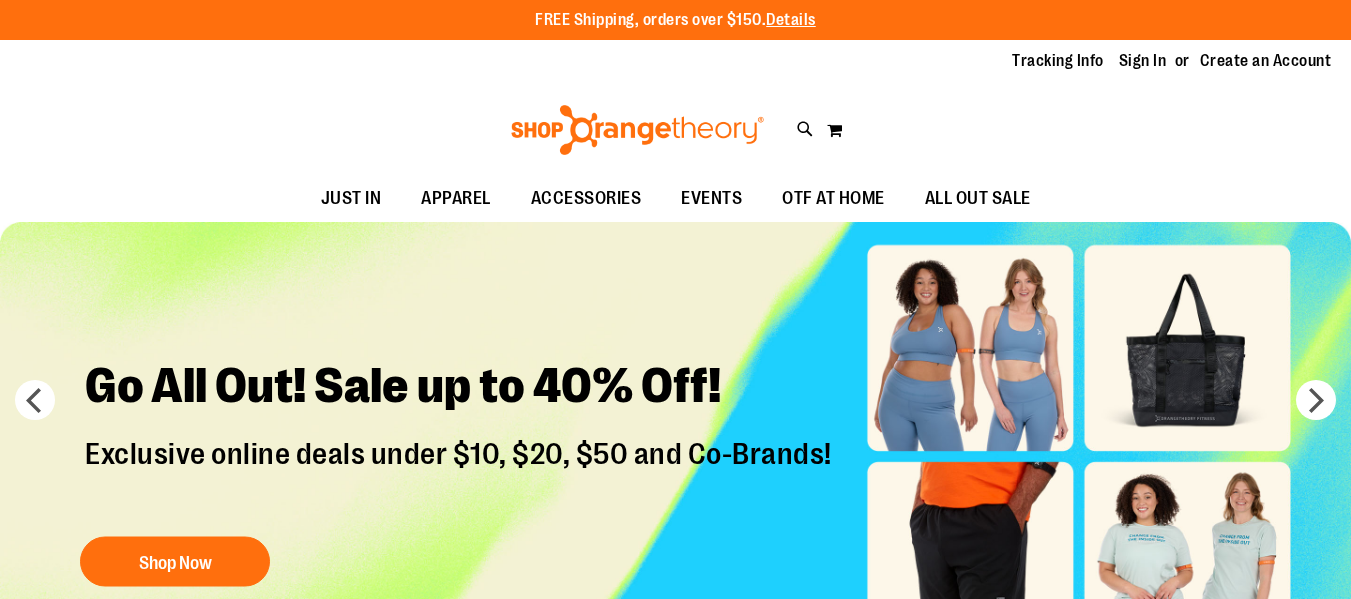 click on "Sign In" at bounding box center [1143, 61] 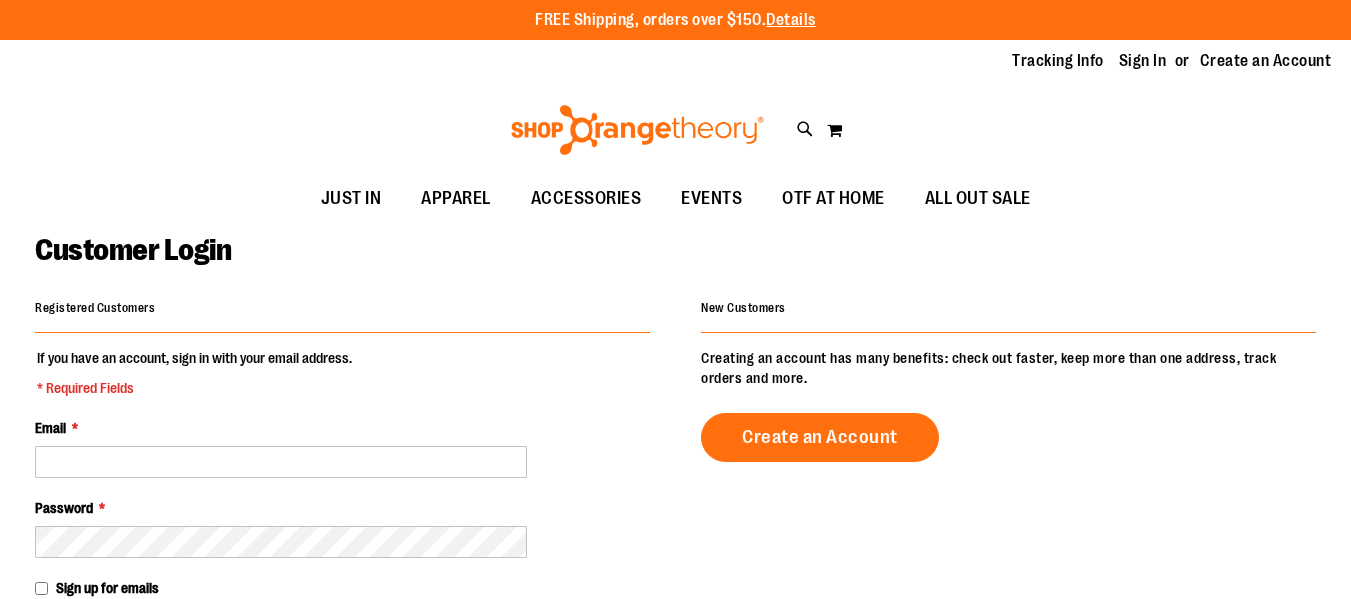 scroll, scrollTop: 0, scrollLeft: 0, axis: both 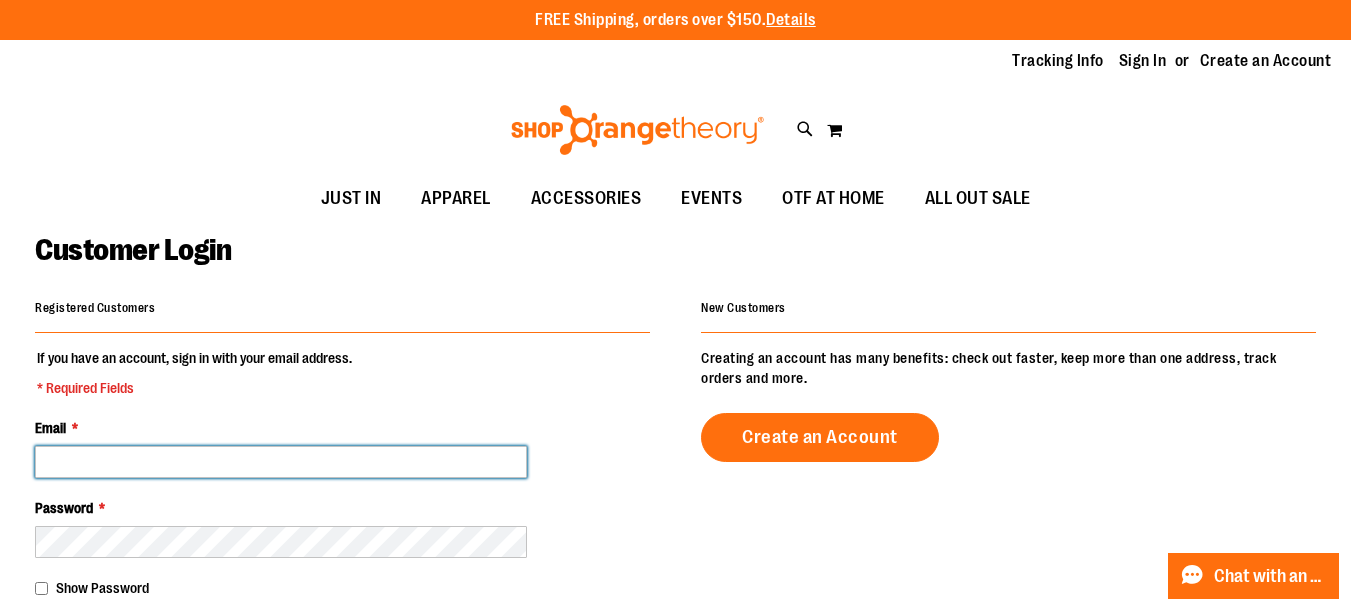type on "**********" 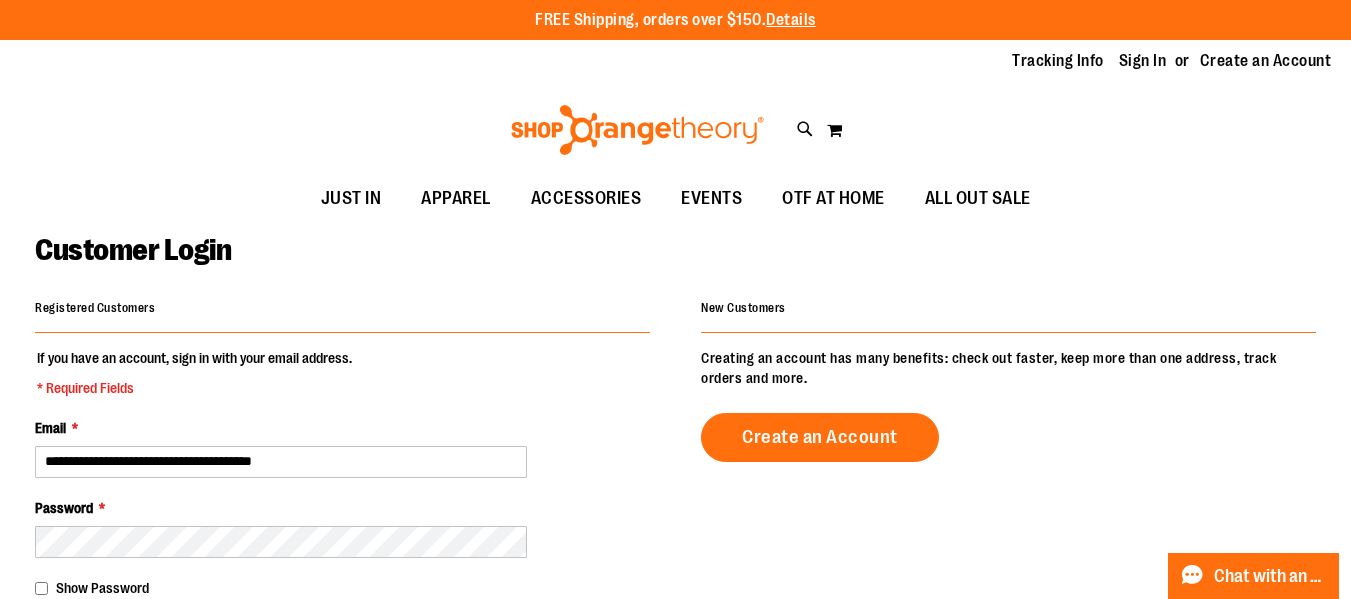 type on "**********" 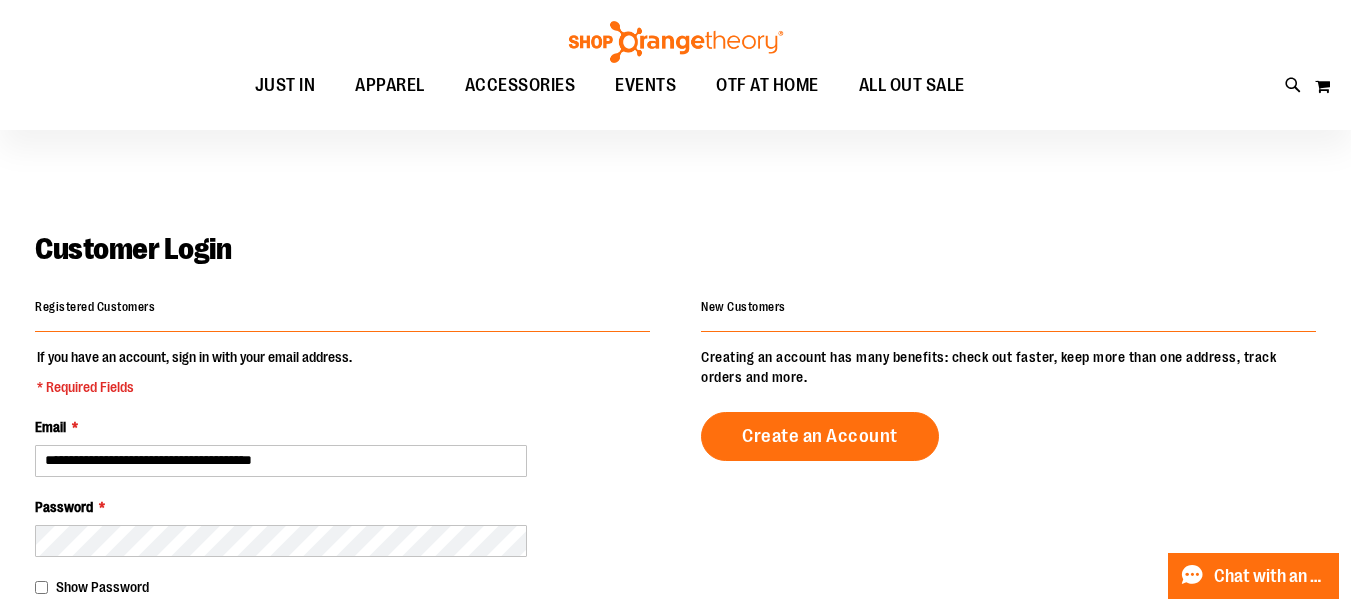 scroll, scrollTop: 266, scrollLeft: 0, axis: vertical 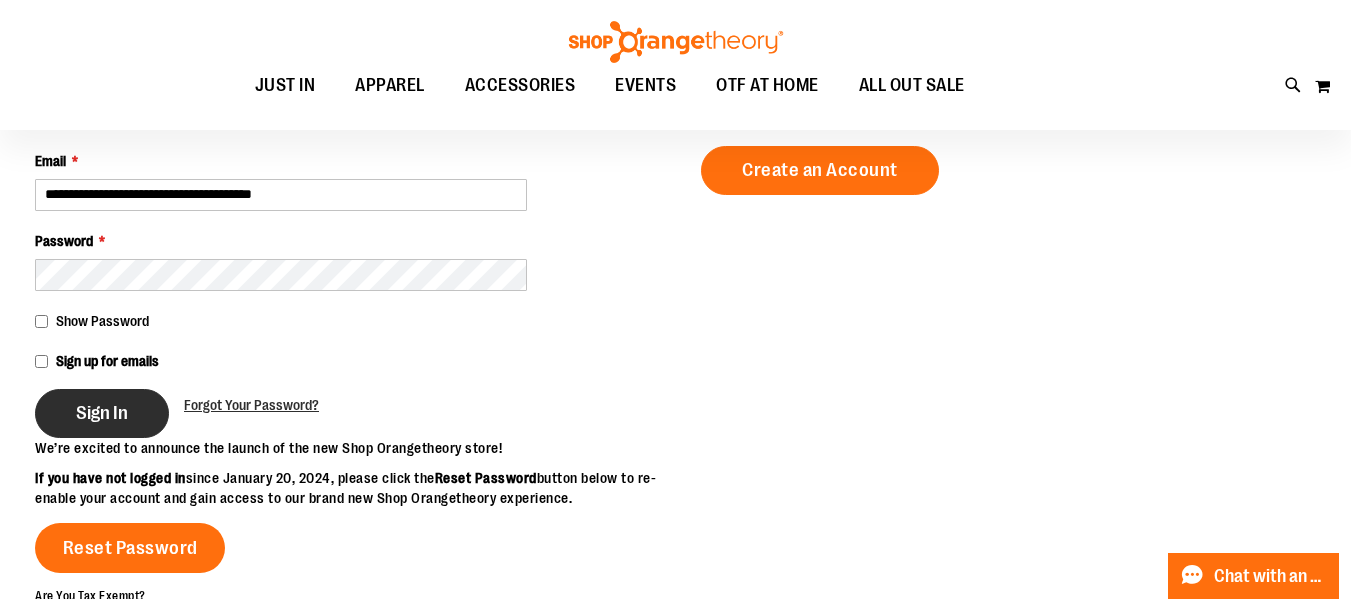 click on "Sign In" at bounding box center (102, 413) 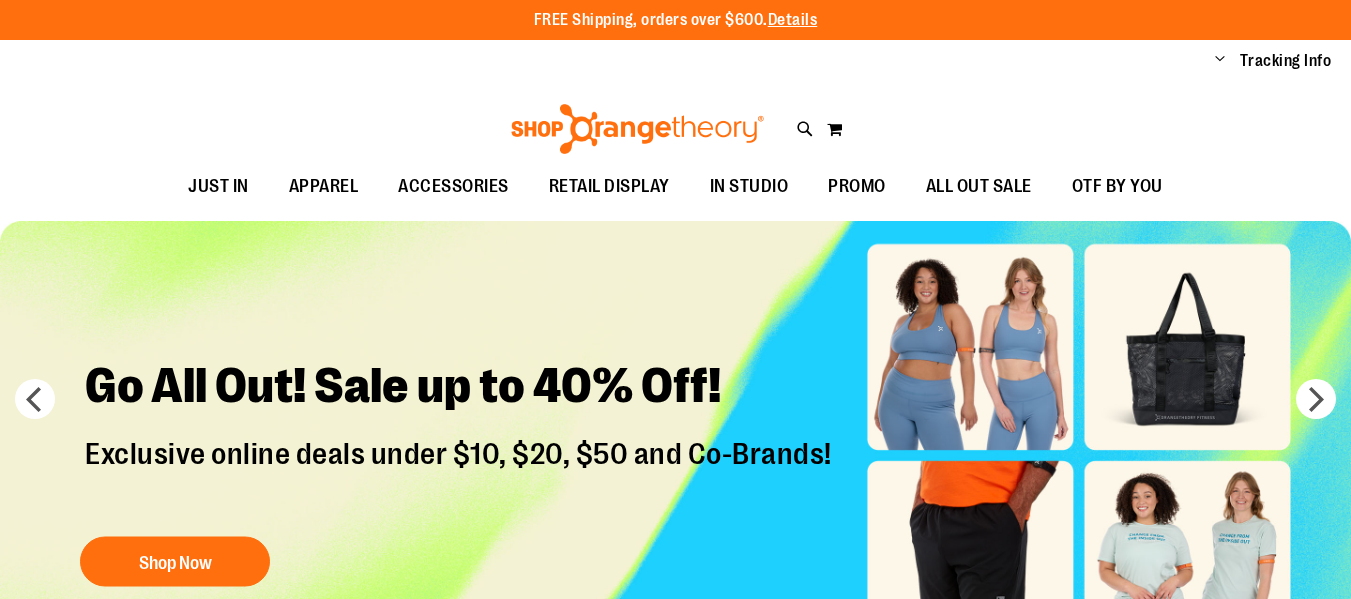 scroll, scrollTop: 0, scrollLeft: 0, axis: both 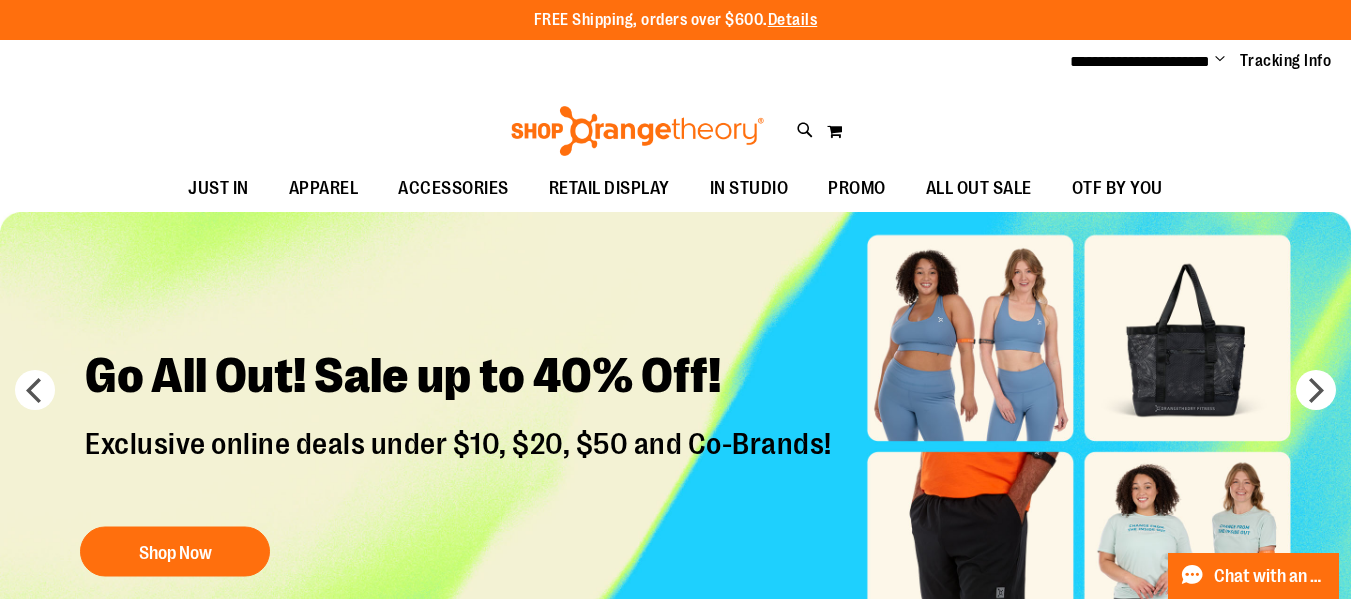 type on "**********" 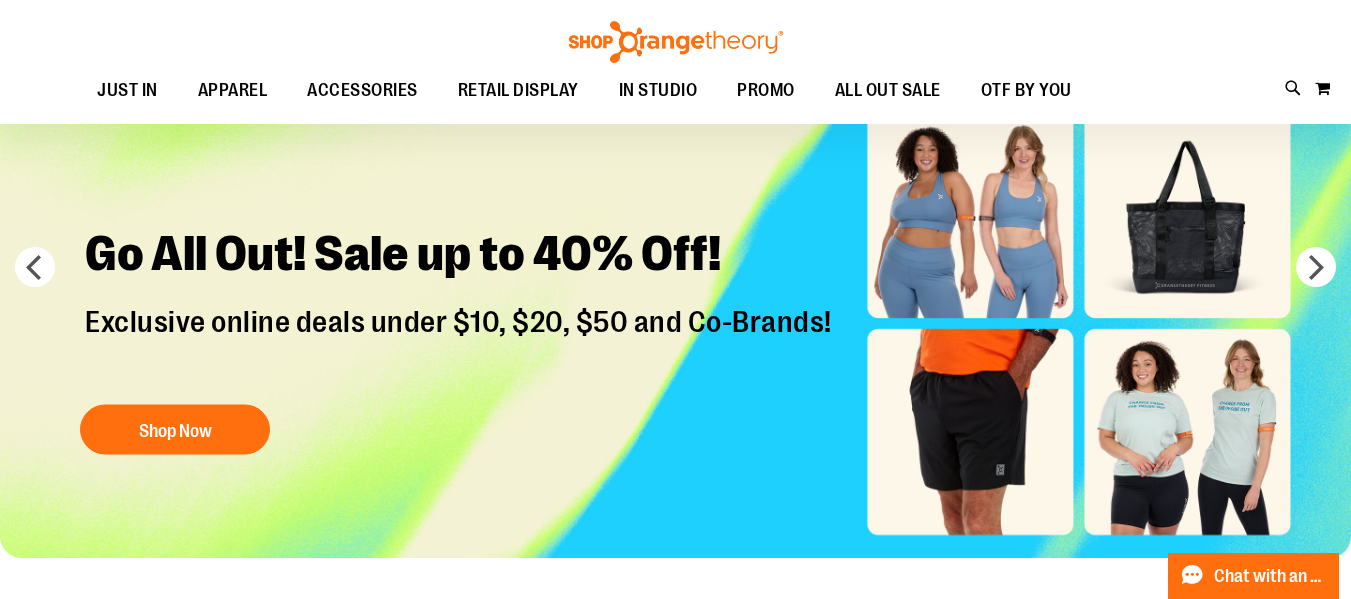 scroll, scrollTop: 0, scrollLeft: 0, axis: both 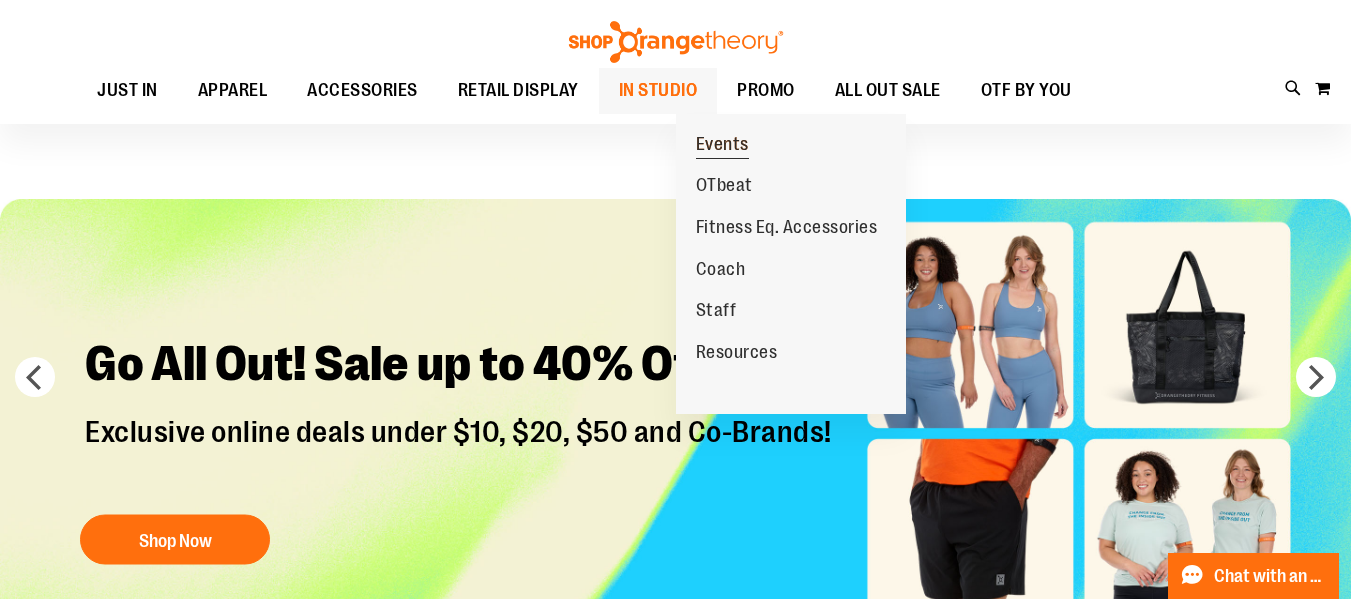 click on "Events" at bounding box center (722, 146) 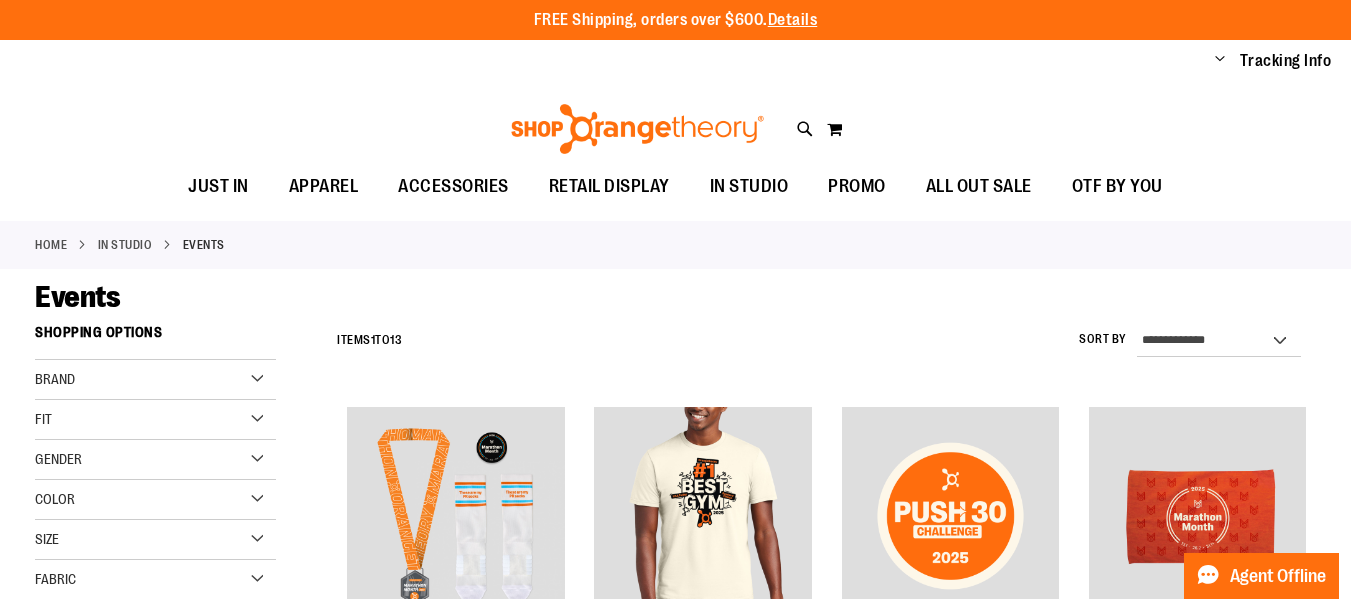 scroll, scrollTop: 0, scrollLeft: 0, axis: both 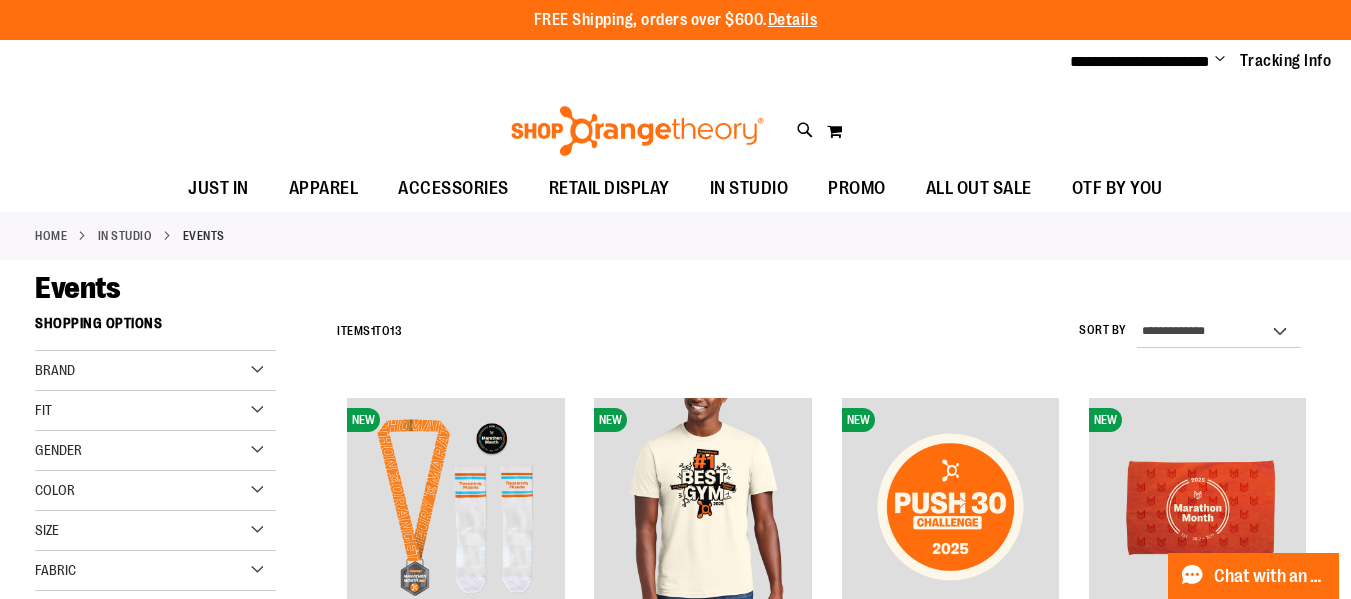type on "**********" 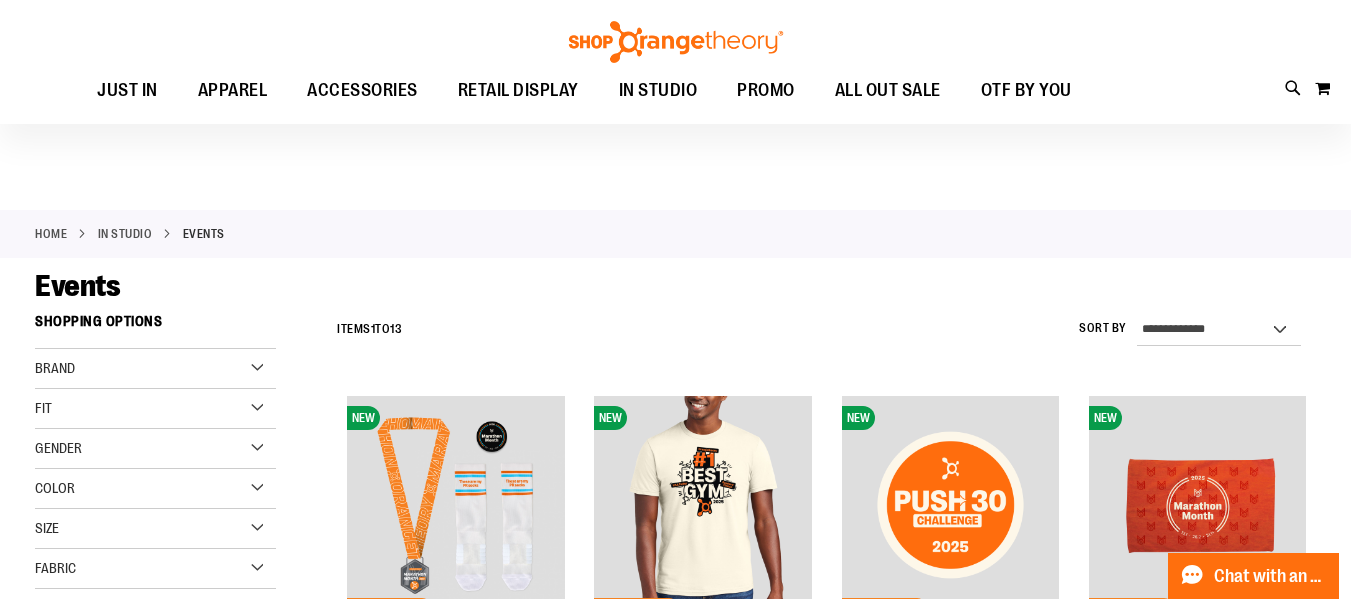 scroll, scrollTop: 133, scrollLeft: 0, axis: vertical 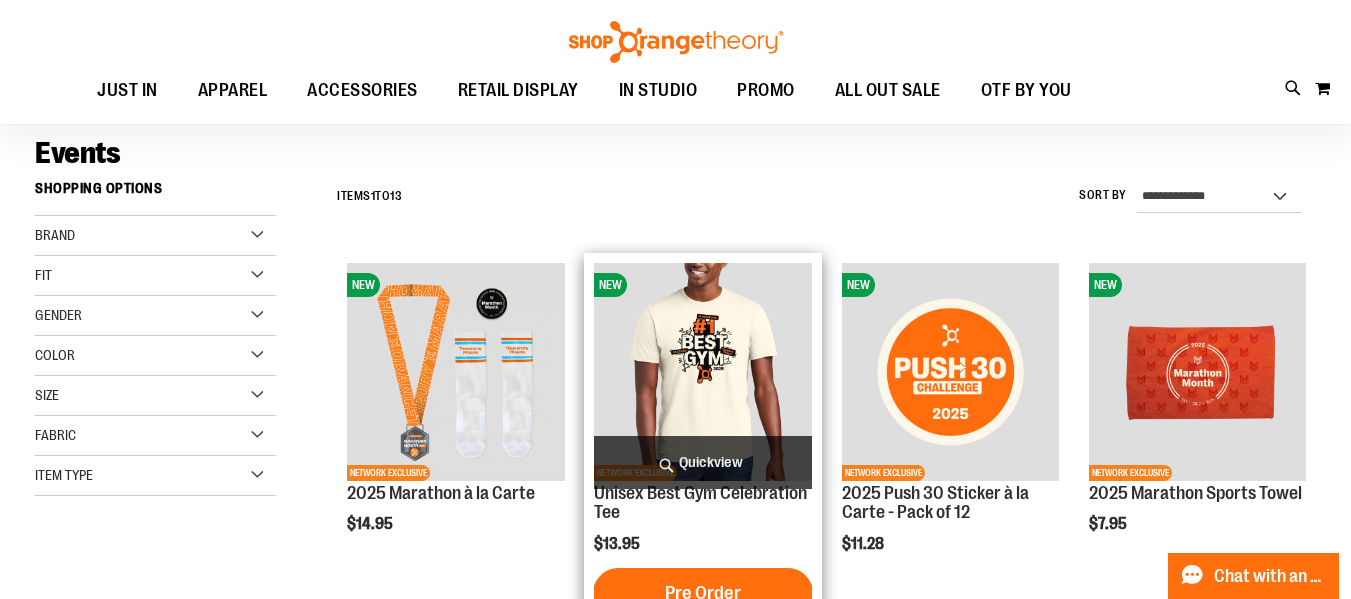 click at bounding box center (702, 371) 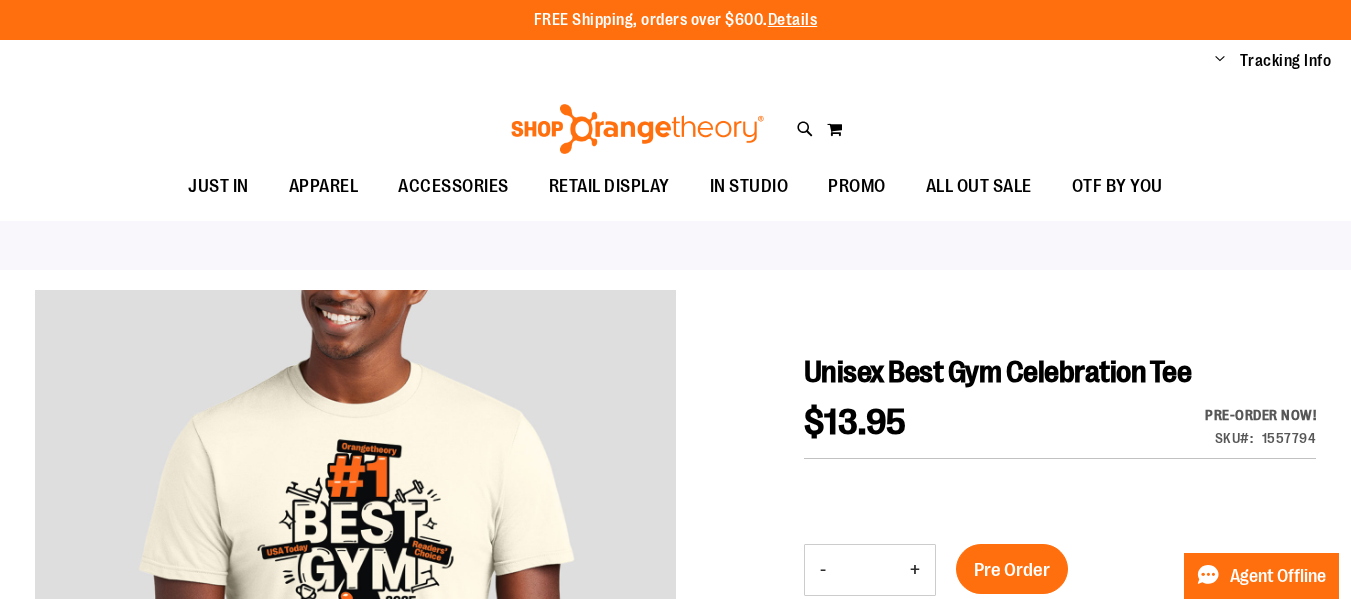 scroll, scrollTop: 0, scrollLeft: 0, axis: both 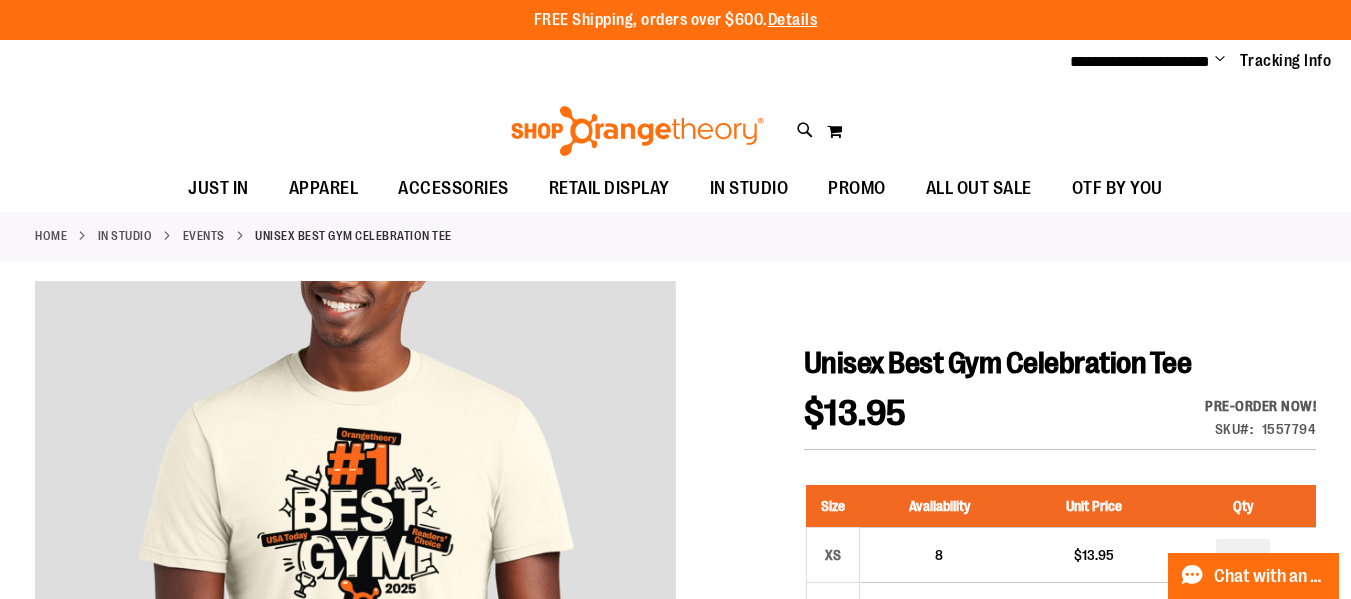 type on "**********" 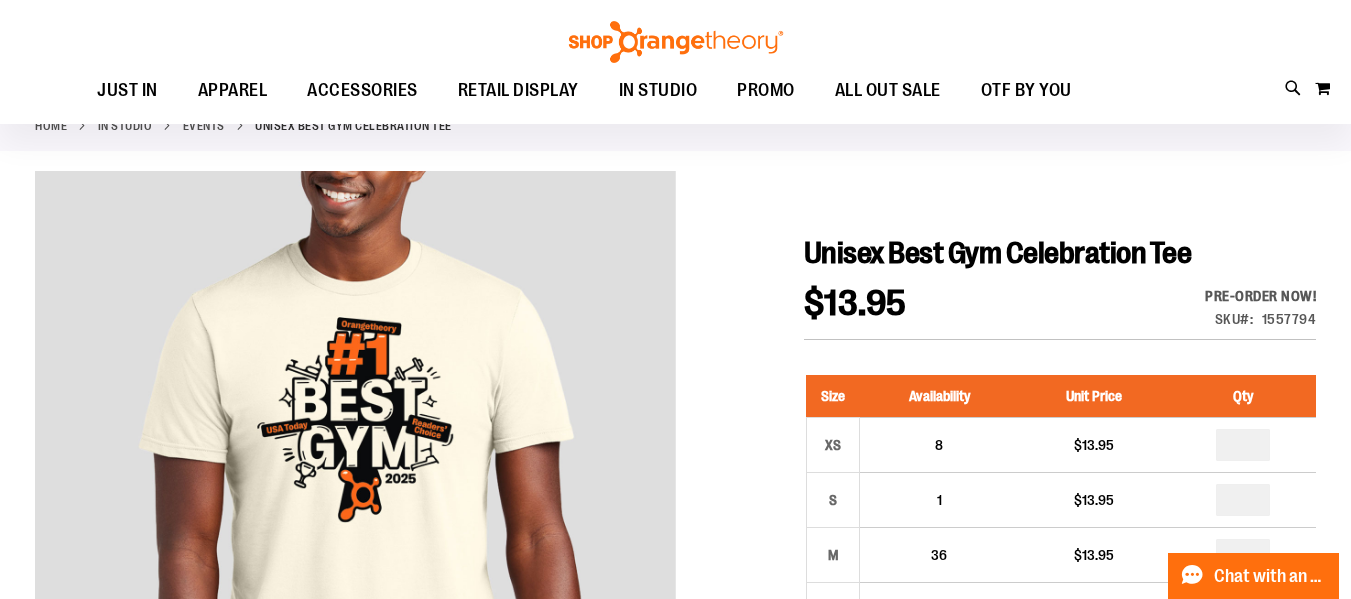 scroll, scrollTop: 0, scrollLeft: 0, axis: both 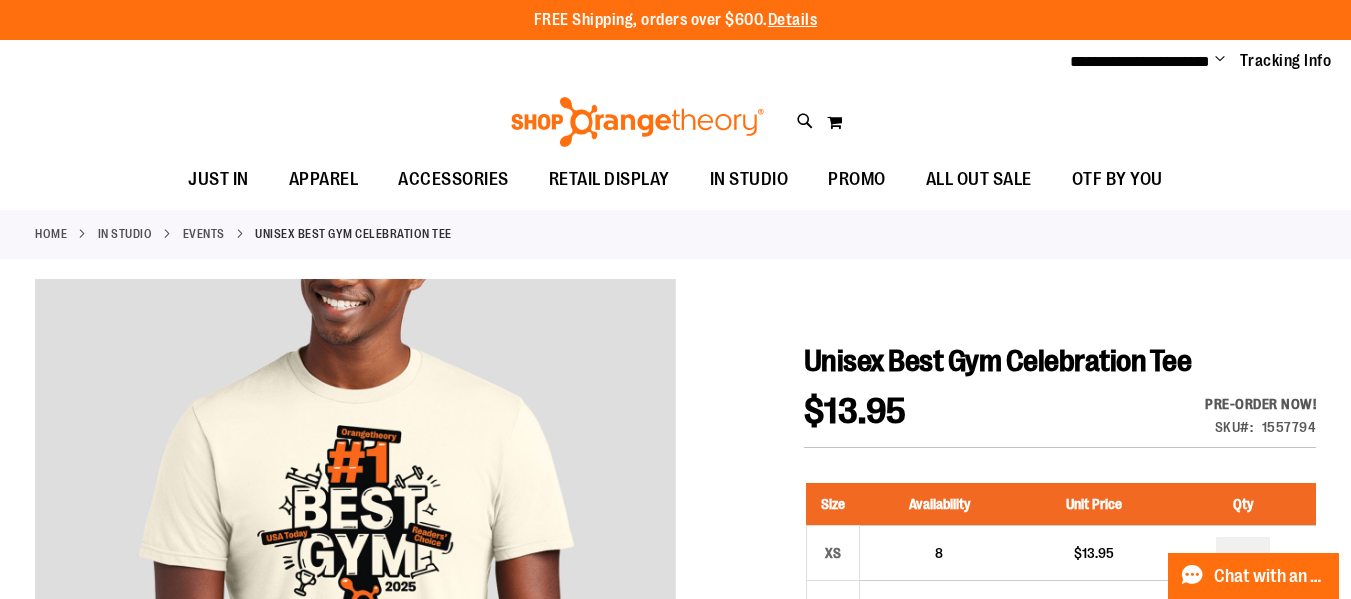 click on "**********" at bounding box center (675, 299) 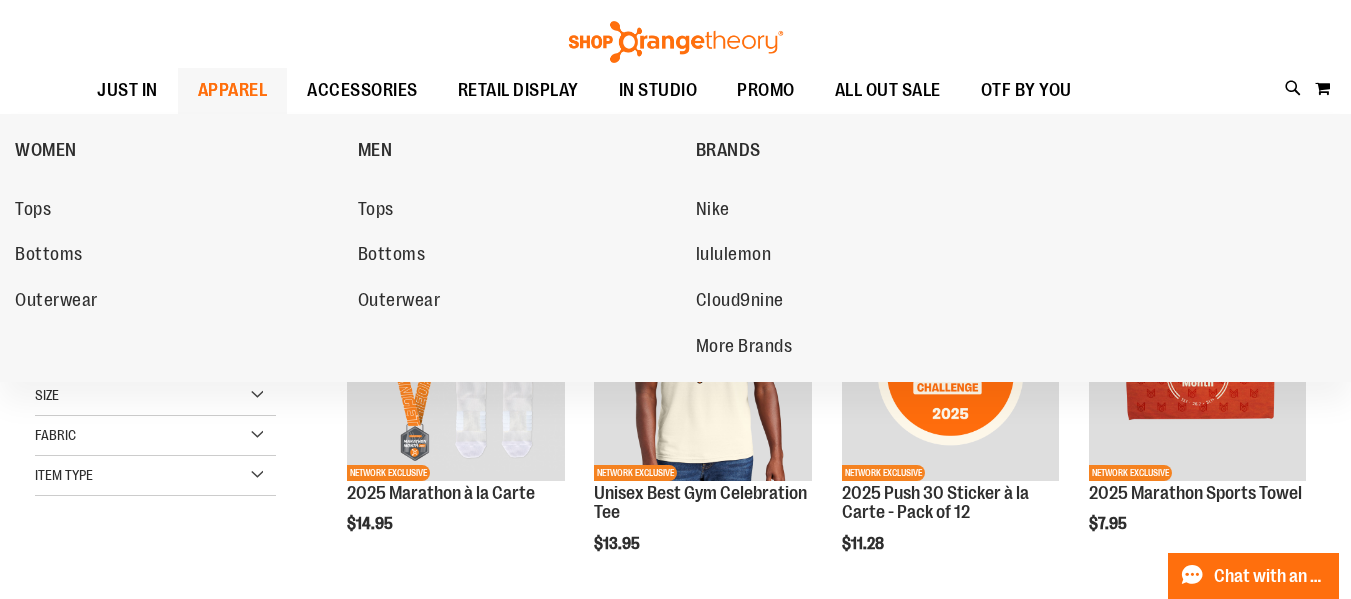 scroll, scrollTop: 122, scrollLeft: 0, axis: vertical 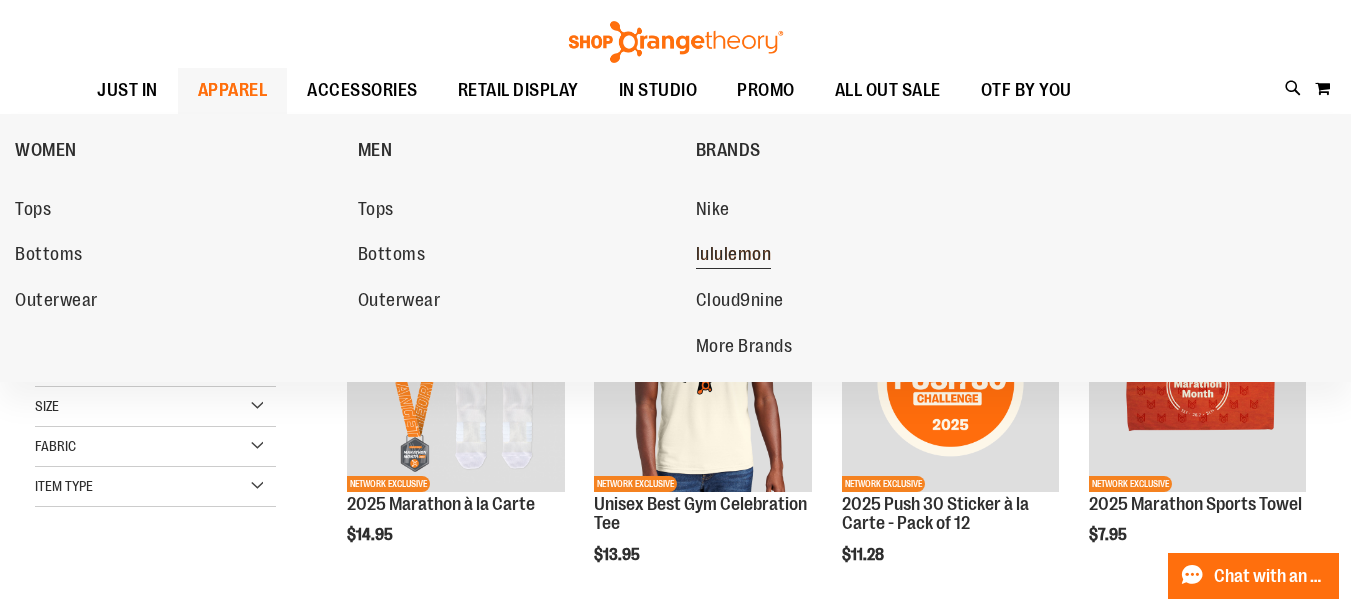 type on "**********" 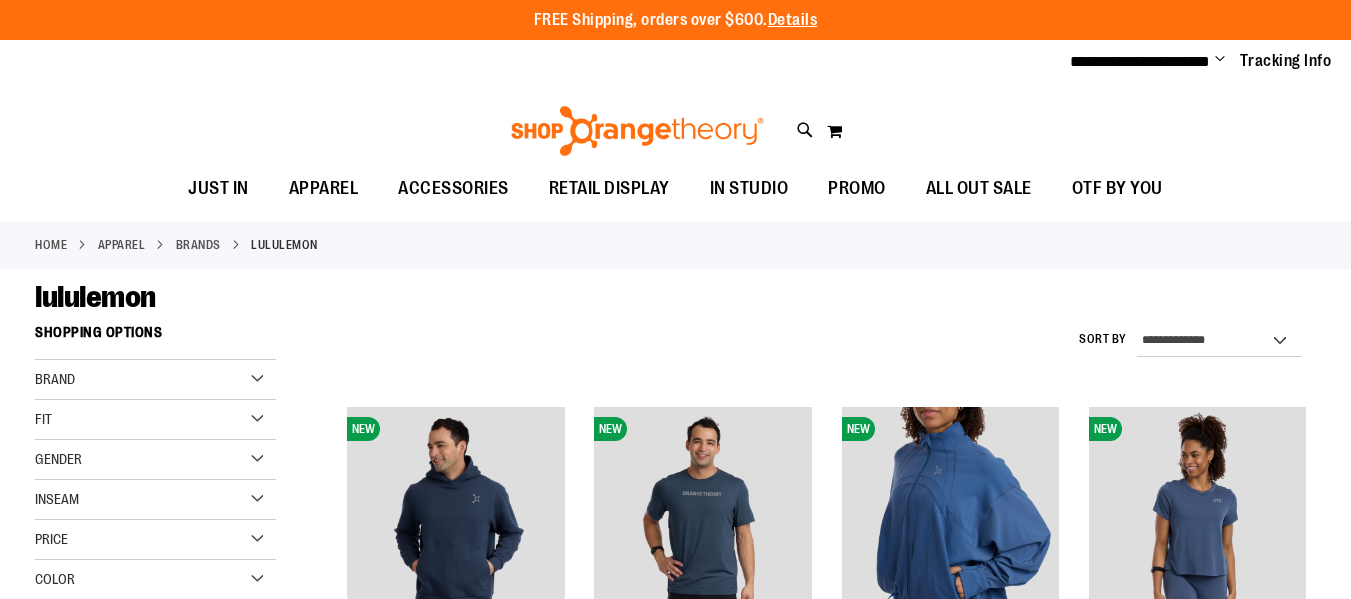 scroll, scrollTop: 0, scrollLeft: 0, axis: both 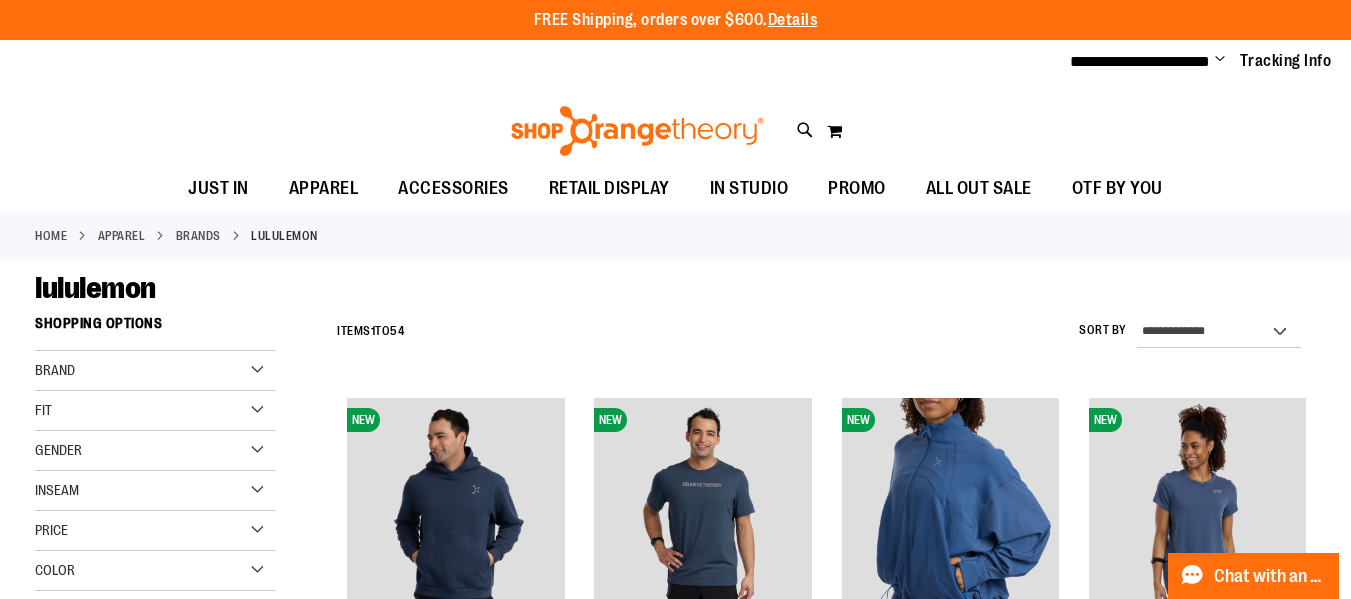 type on "**********" 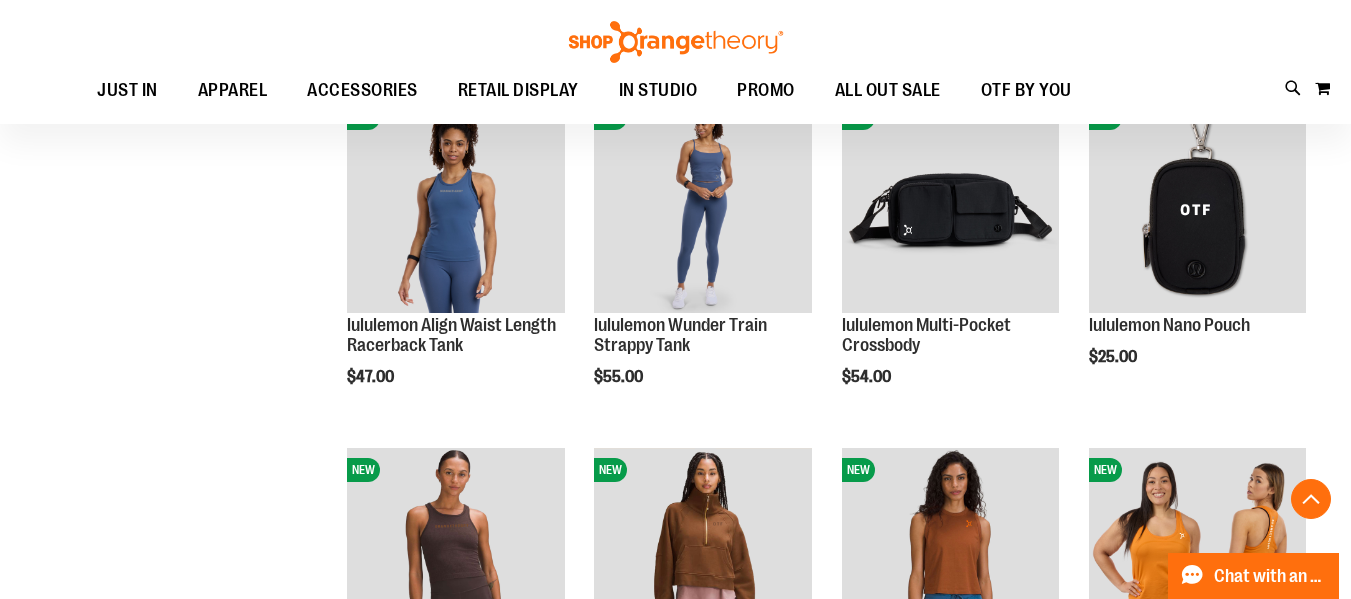 scroll, scrollTop: 655, scrollLeft: 0, axis: vertical 